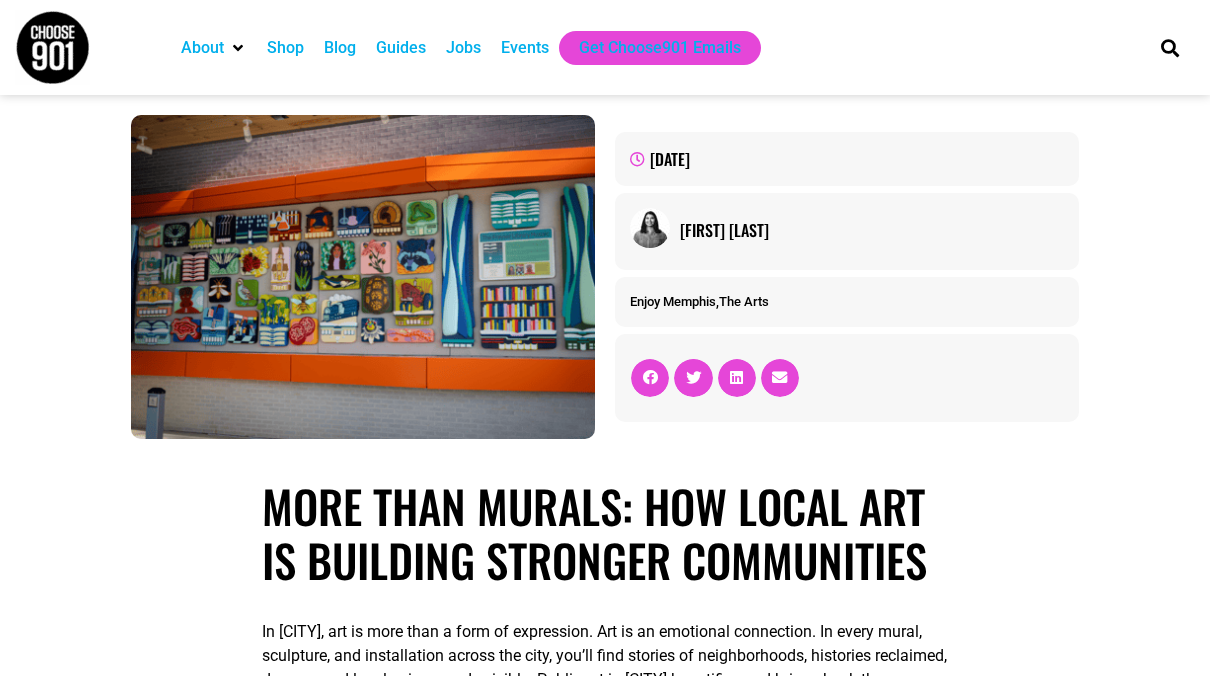 scroll, scrollTop: 0, scrollLeft: 0, axis: both 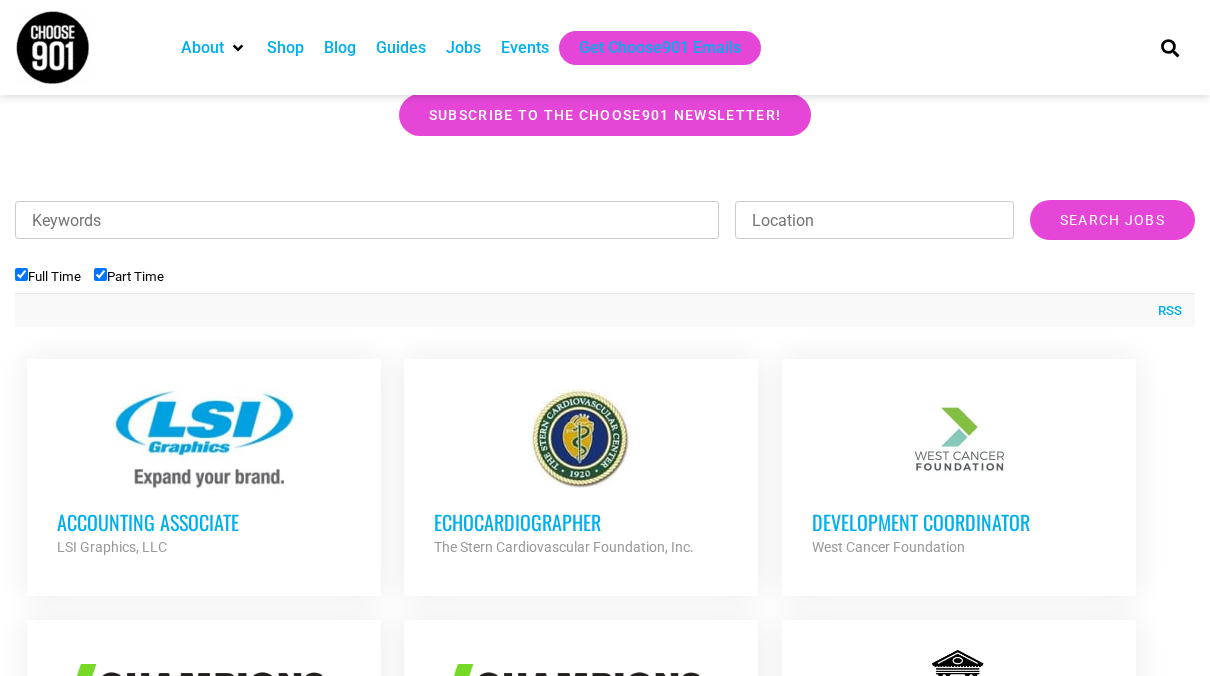 drag, startPoint x: 1207, startPoint y: 141, endPoint x: 1200, endPoint y: 195, distance: 54.451813 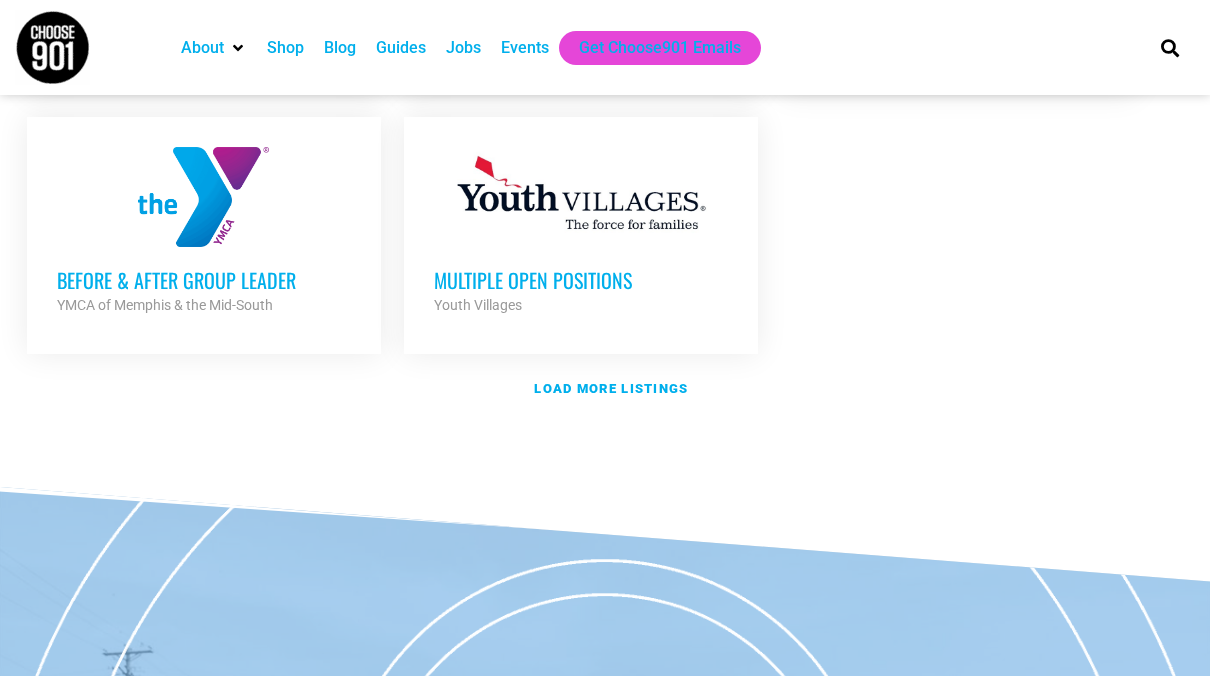 scroll, scrollTop: 2453, scrollLeft: 0, axis: vertical 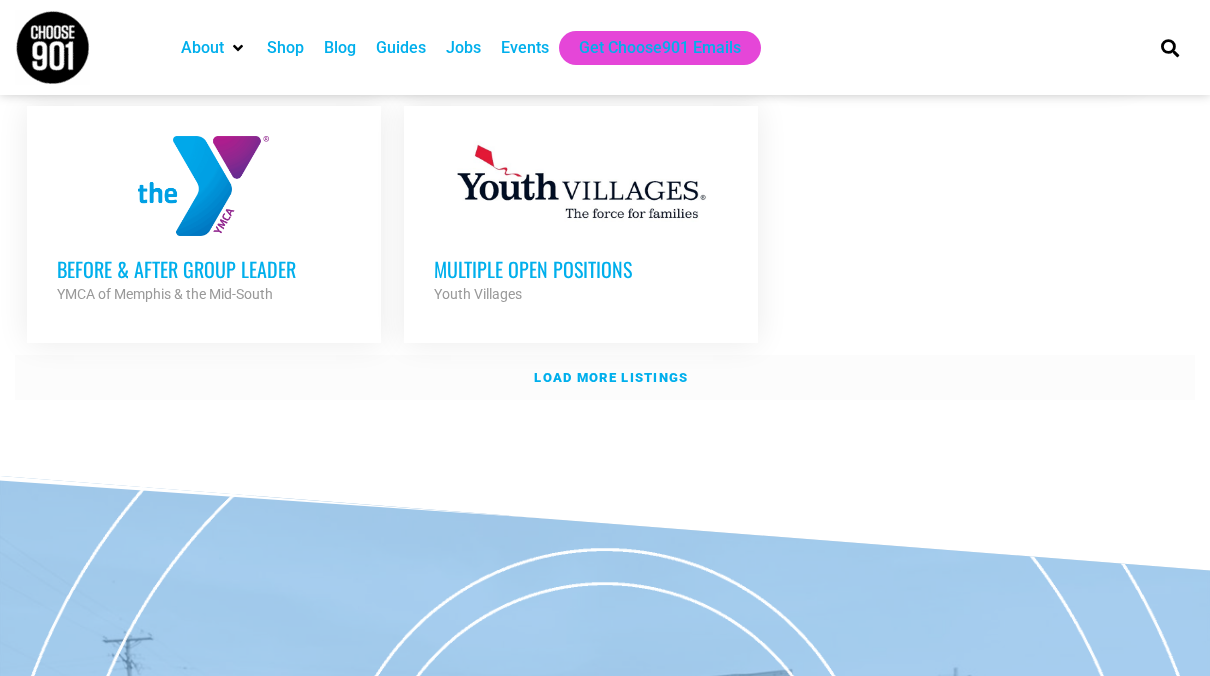 click on "Load more listings" at bounding box center [605, 378] 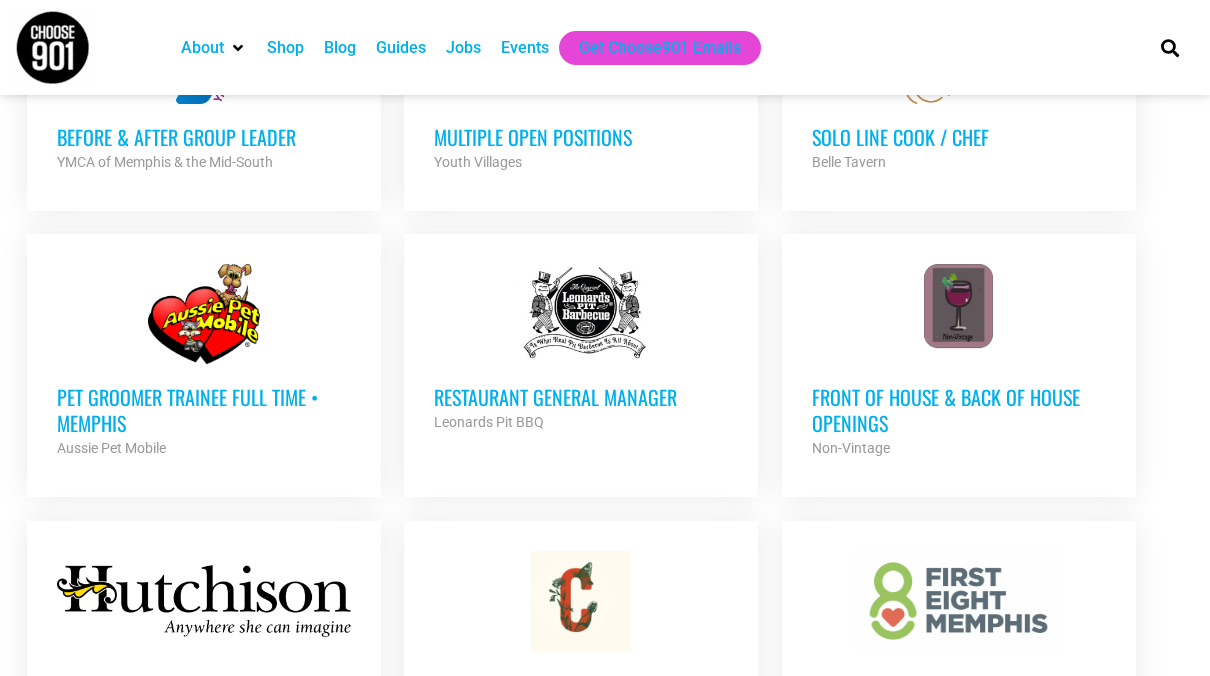 scroll, scrollTop: 2625, scrollLeft: 0, axis: vertical 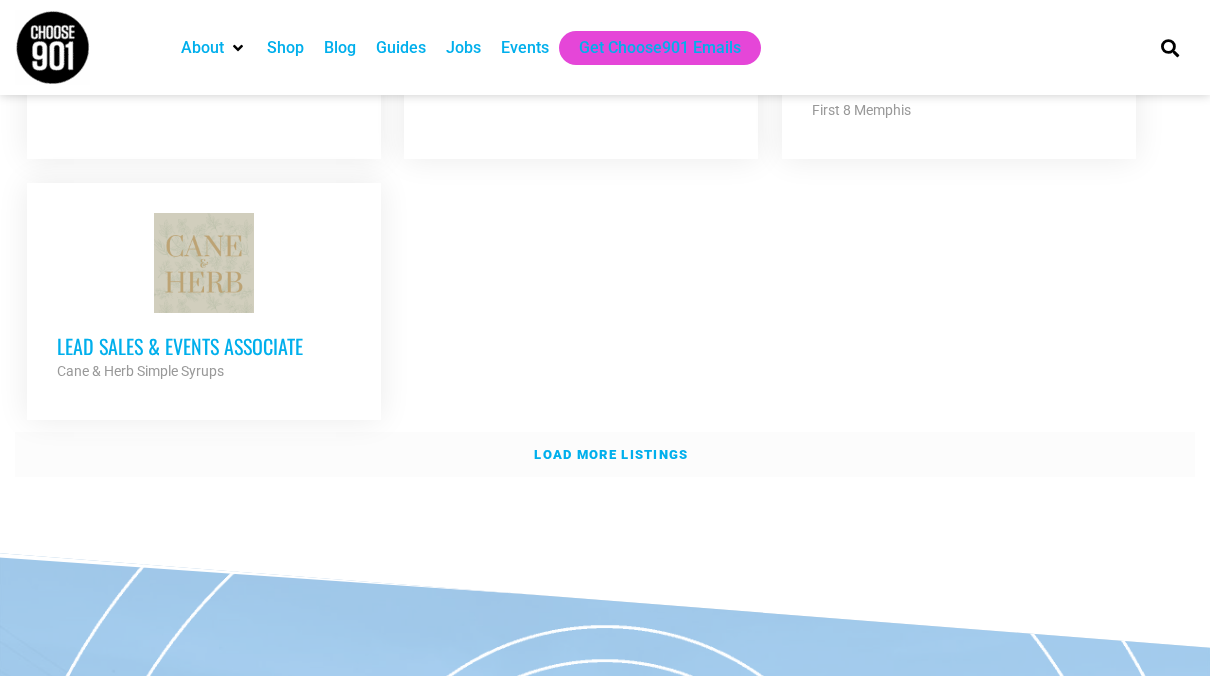 click on "Load more listings" at bounding box center (605, 455) 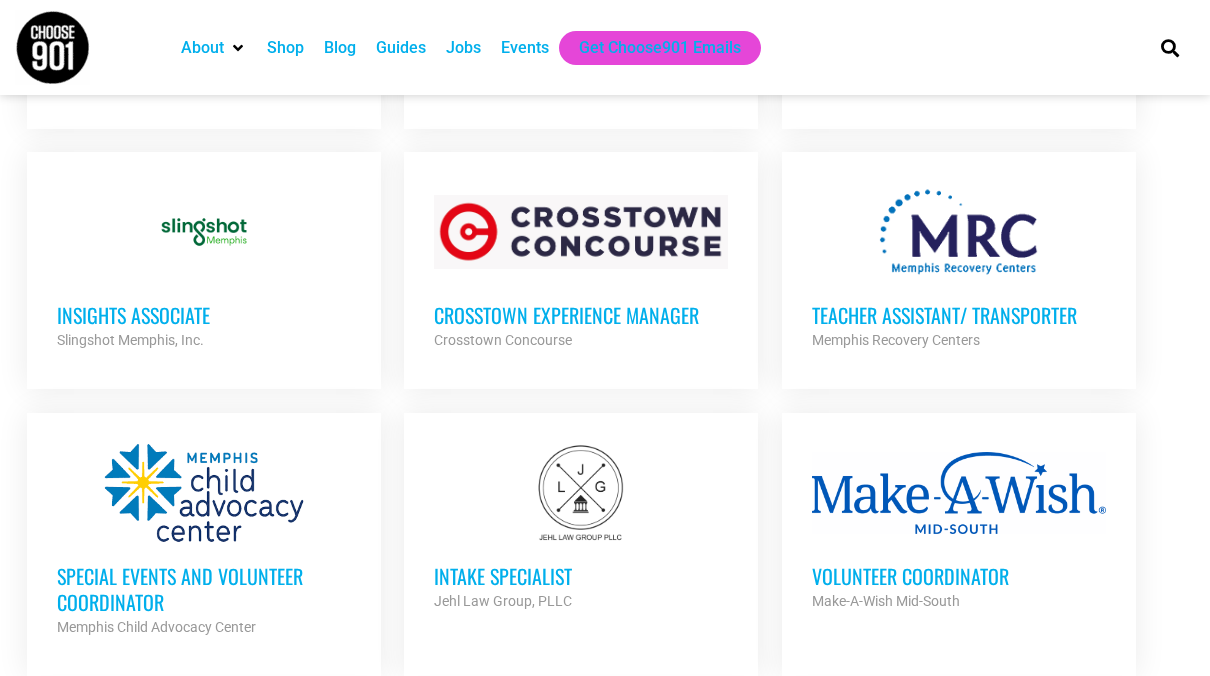 scroll, scrollTop: 4674, scrollLeft: 0, axis: vertical 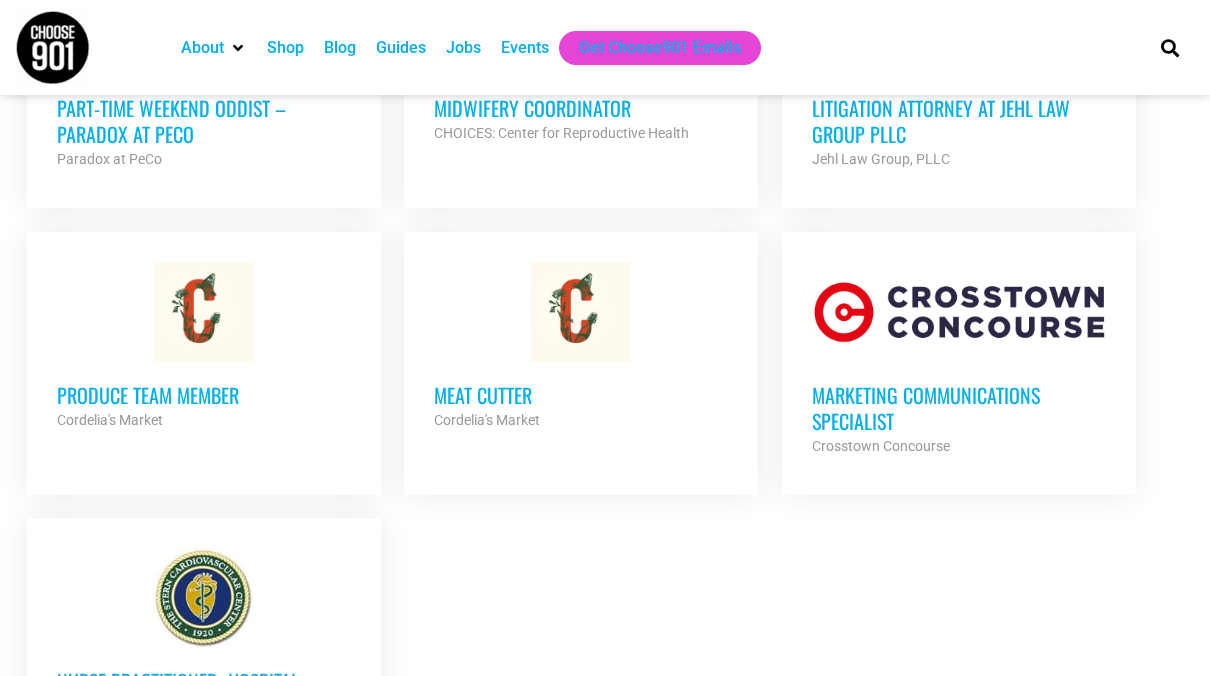 click on "Marketing Communications Specialist" at bounding box center (959, 408) 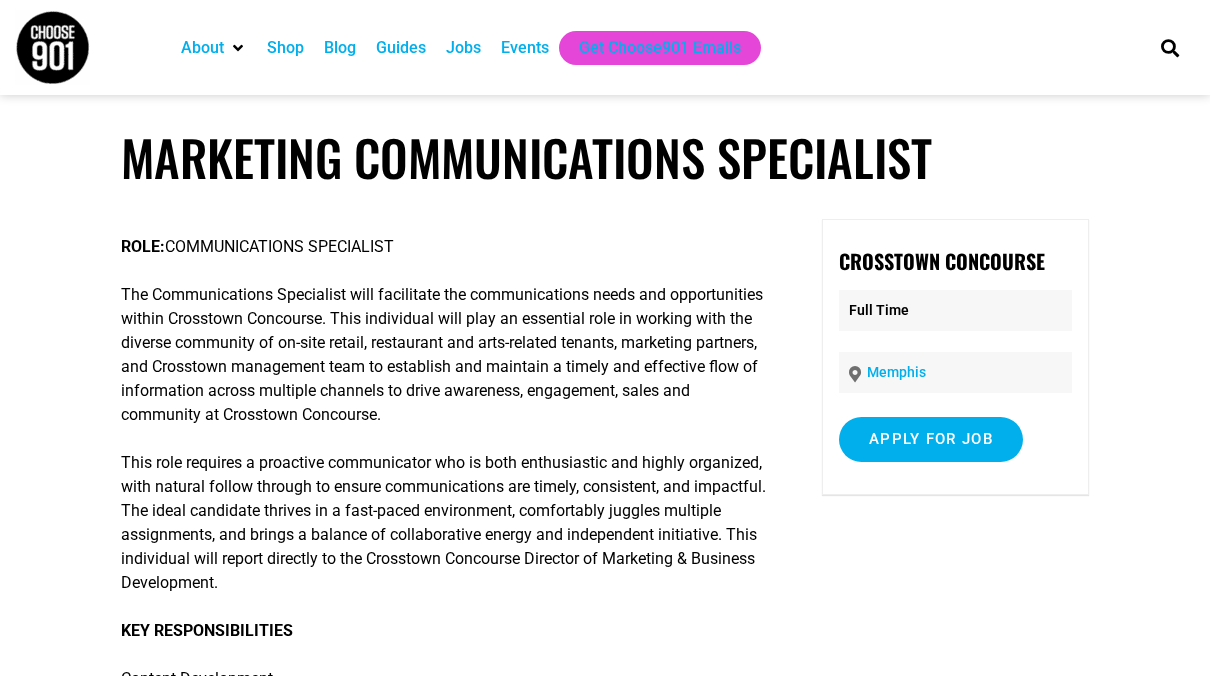 scroll, scrollTop: 0, scrollLeft: 0, axis: both 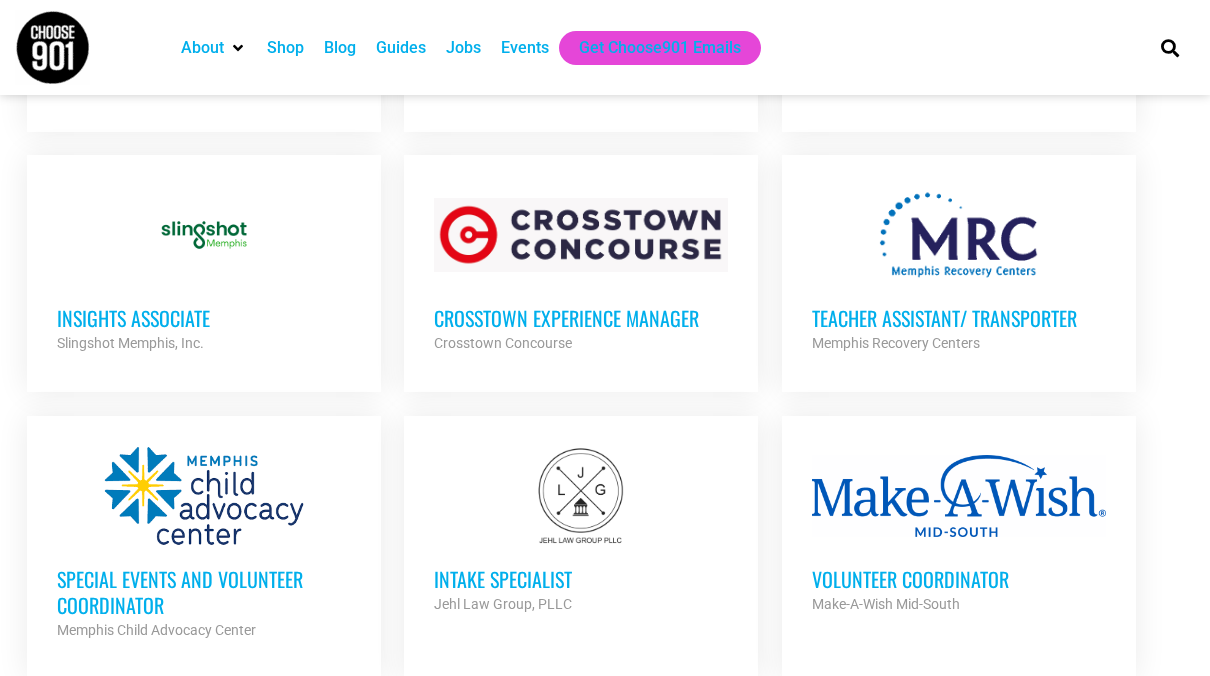 click on "Crosstown Experience Manager" at bounding box center (581, 318) 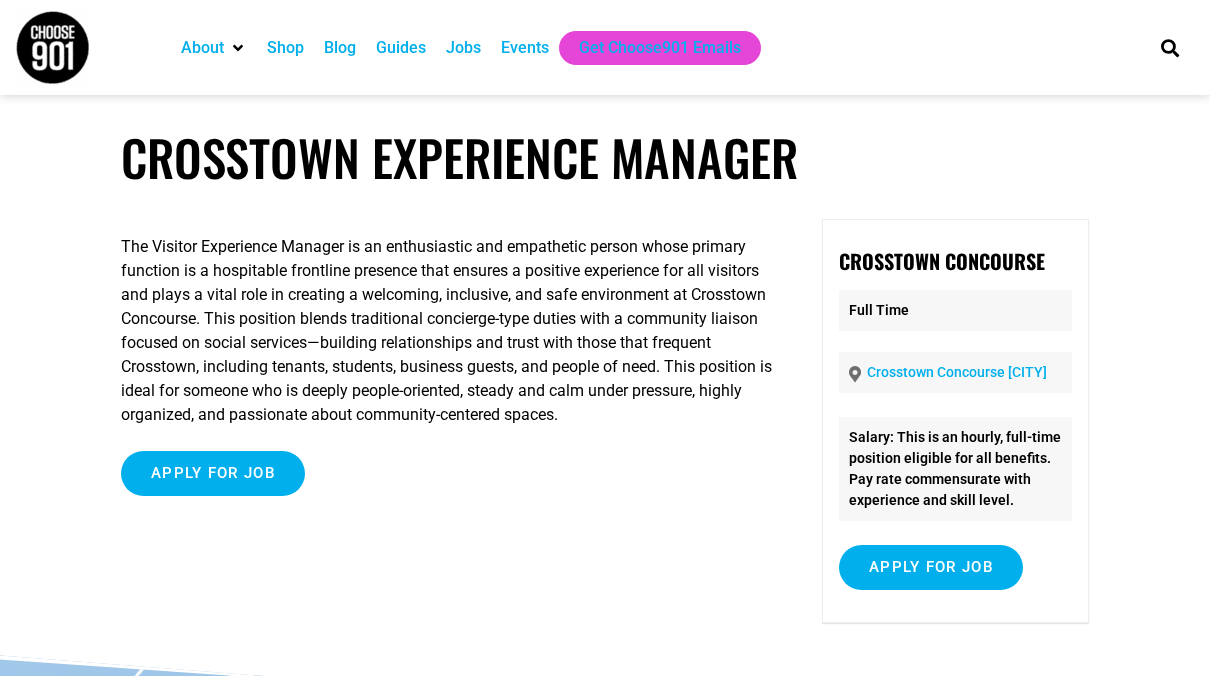 scroll, scrollTop: 0, scrollLeft: 0, axis: both 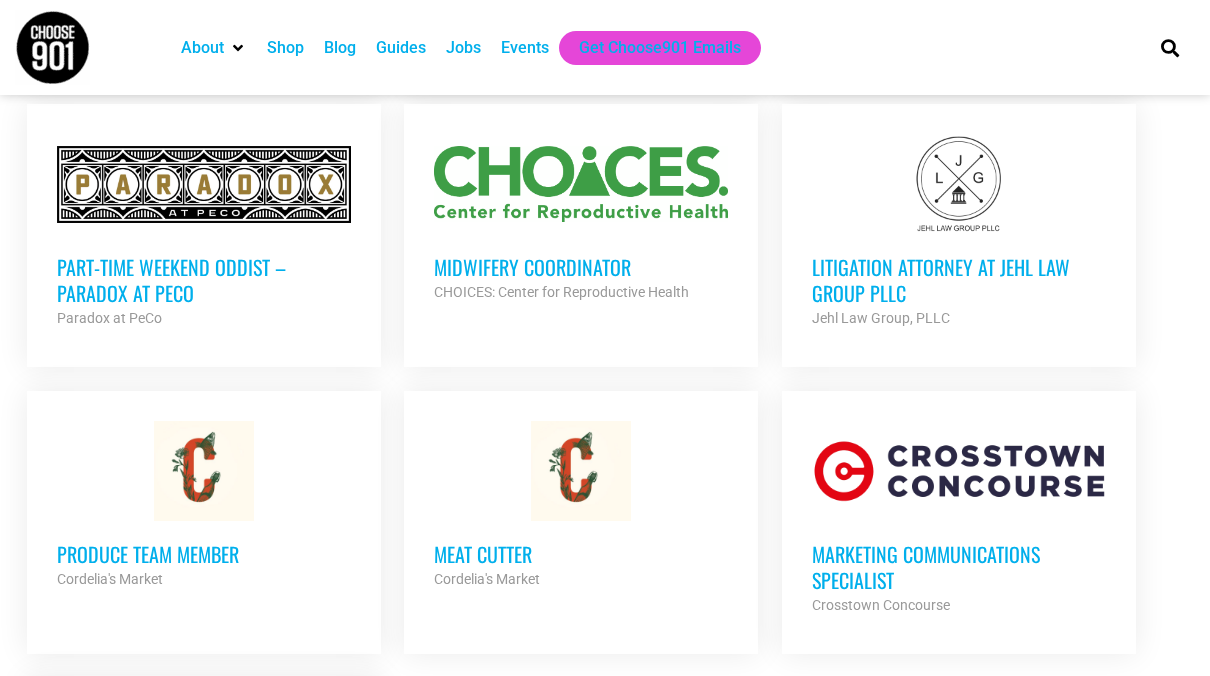 click on "Marketing Communications Specialist" at bounding box center (959, 567) 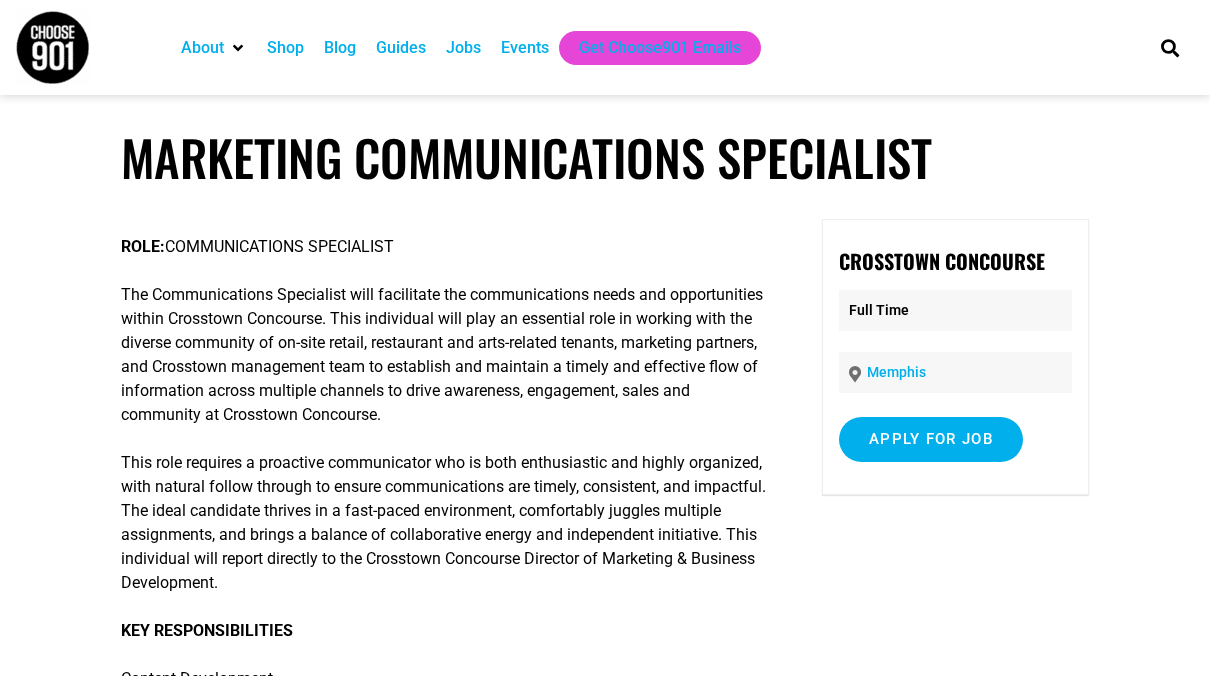 scroll, scrollTop: 0, scrollLeft: 0, axis: both 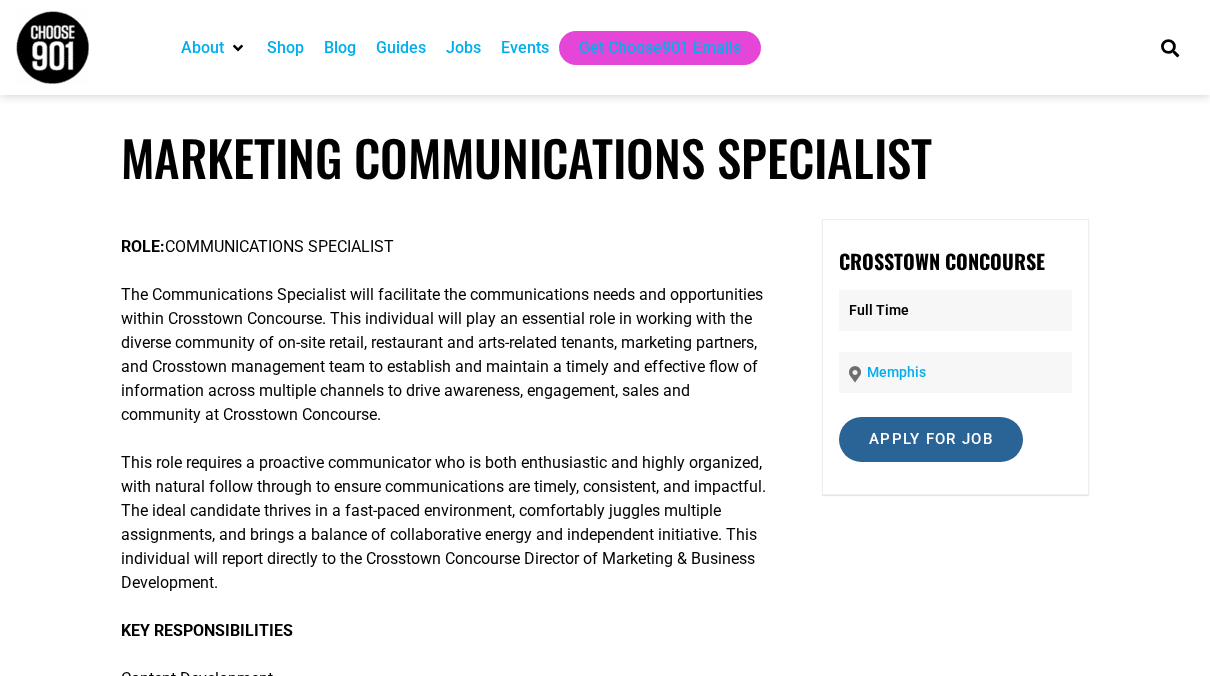 click on "Apply for job" at bounding box center (931, 439) 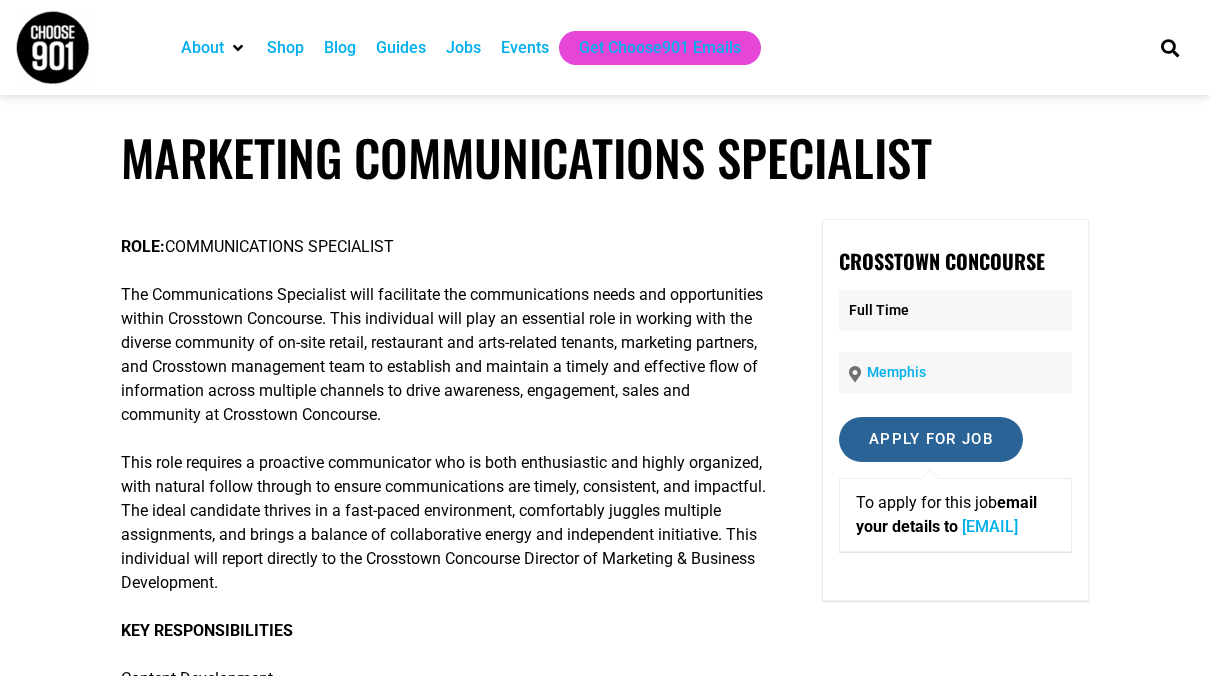 click on "Apply for job" at bounding box center (931, 439) 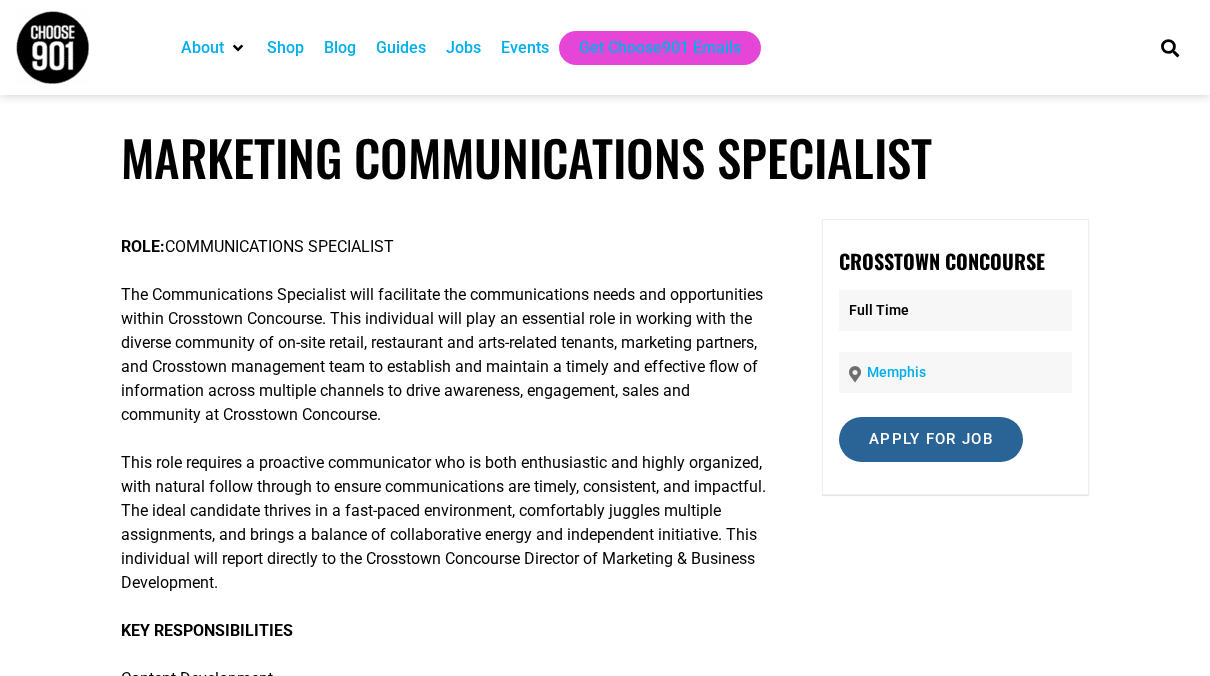 click on "Apply for job" at bounding box center (931, 439) 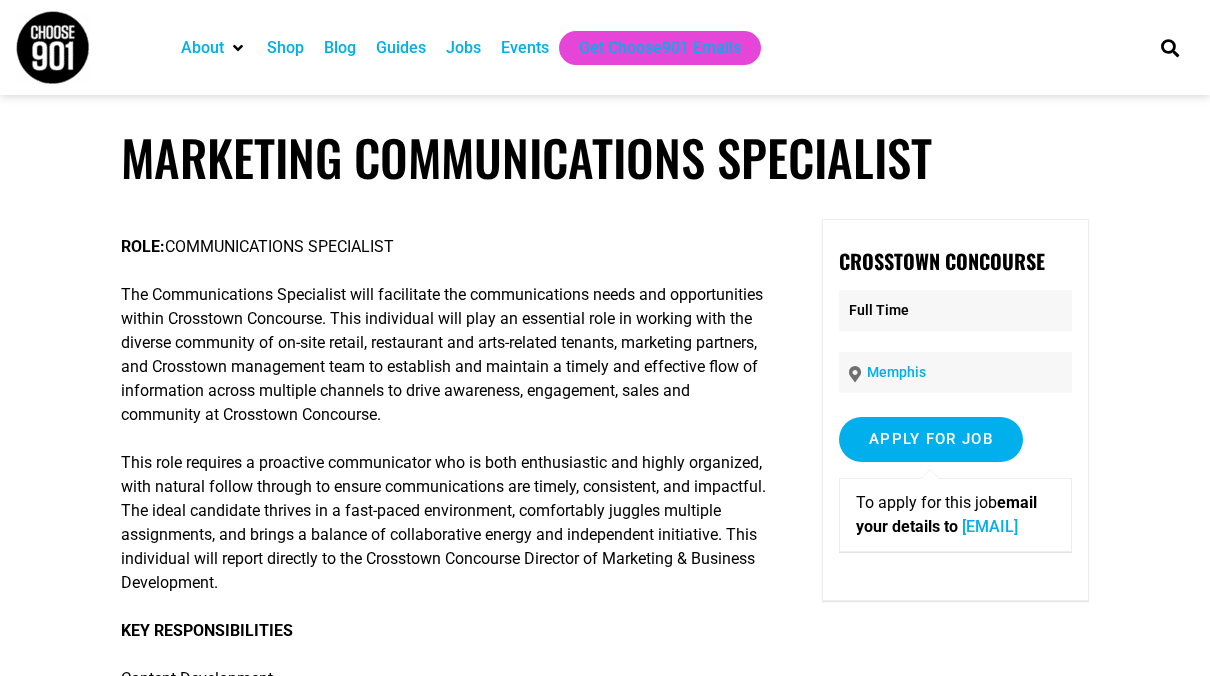 click on "[EMAIL]" at bounding box center (990, 526) 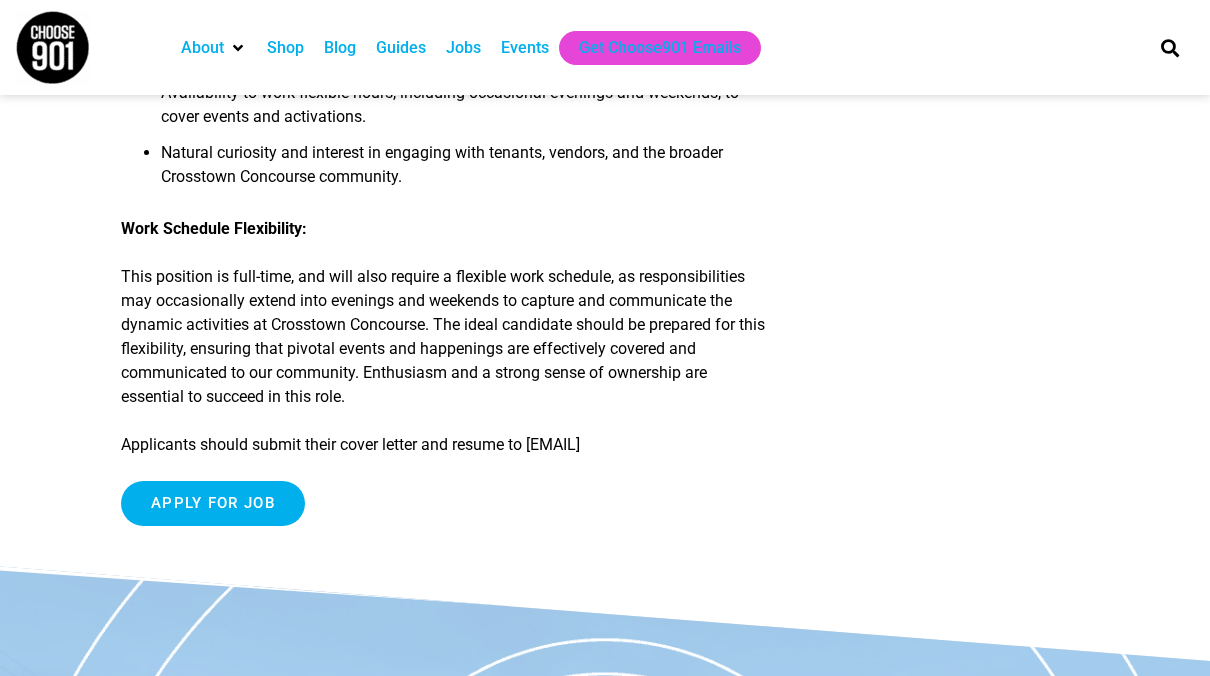 scroll, scrollTop: 2011, scrollLeft: 0, axis: vertical 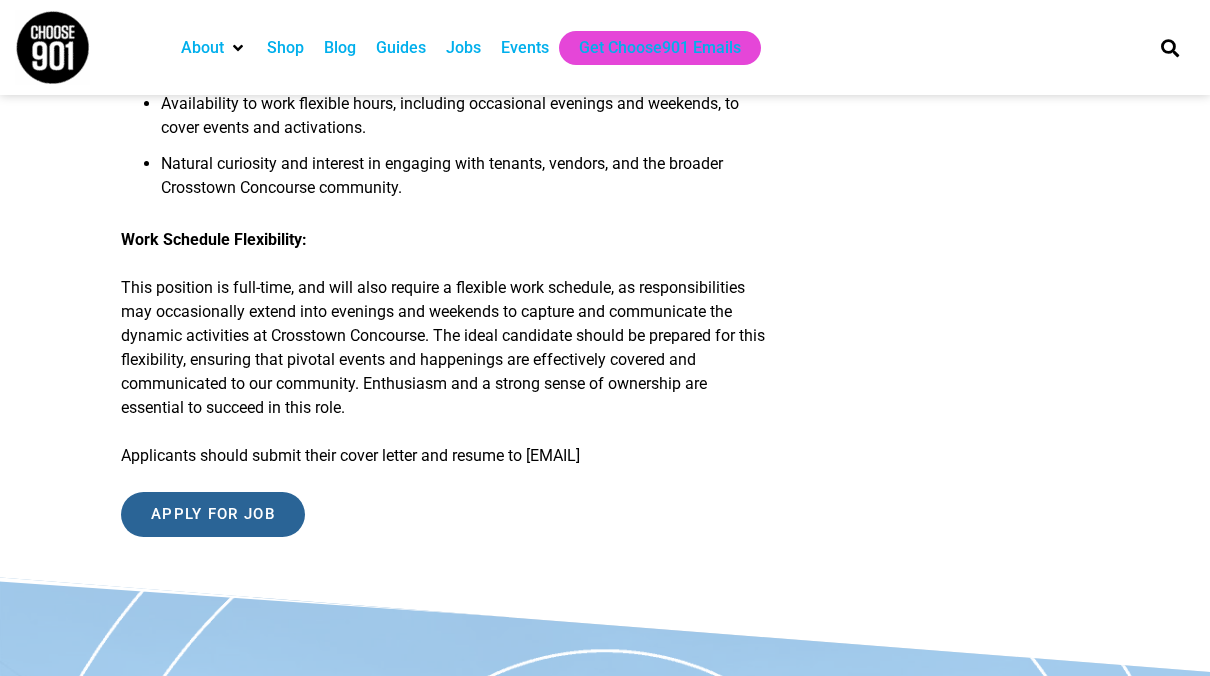 click on "Apply for job" at bounding box center [213, 514] 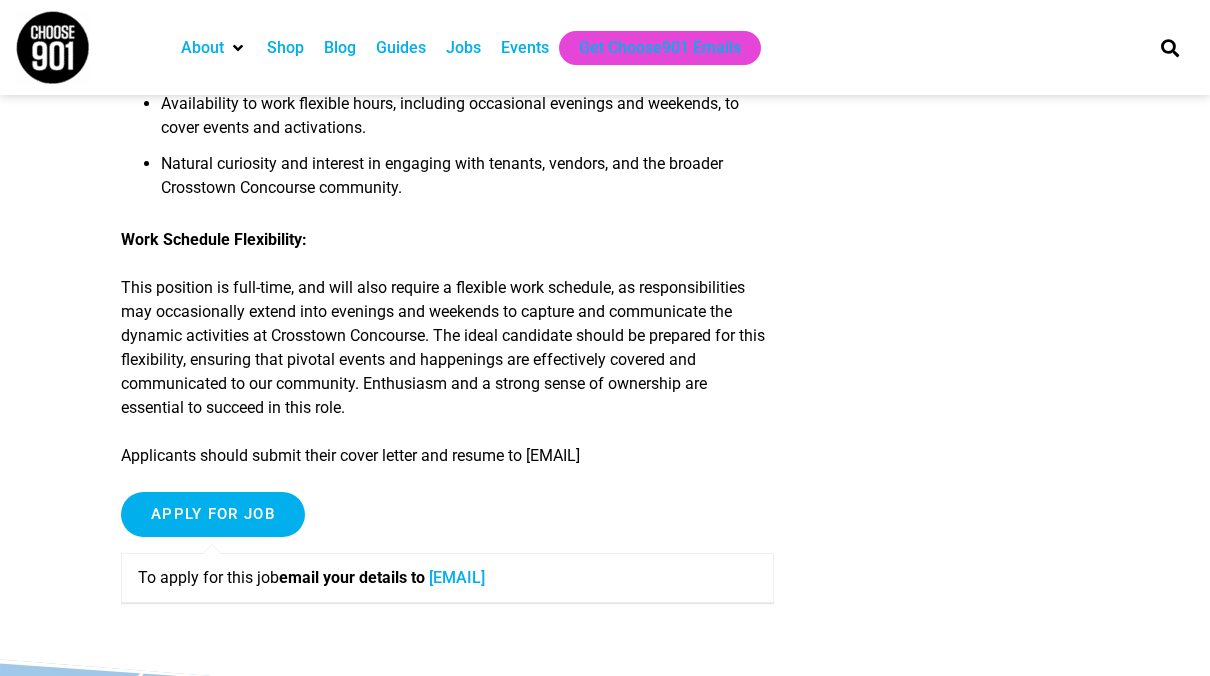 click on "info@crosstownconcourse.com" at bounding box center [457, 577] 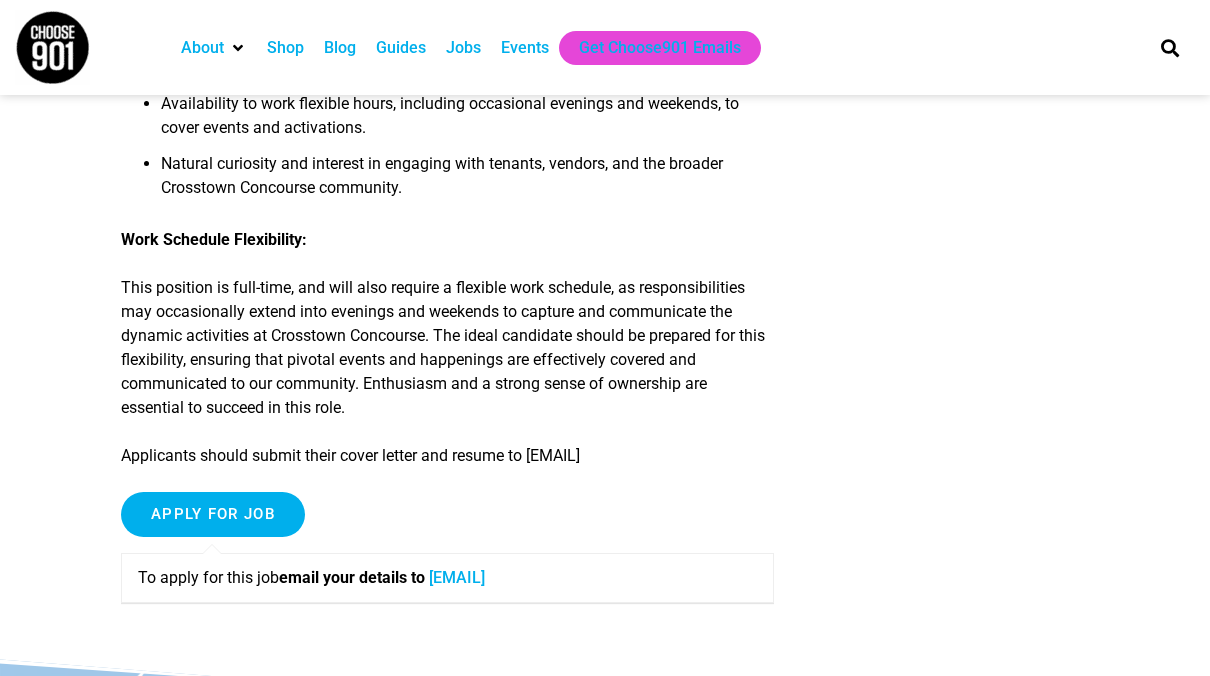 click on "info@crosstownconcourse.com" at bounding box center (457, 577) 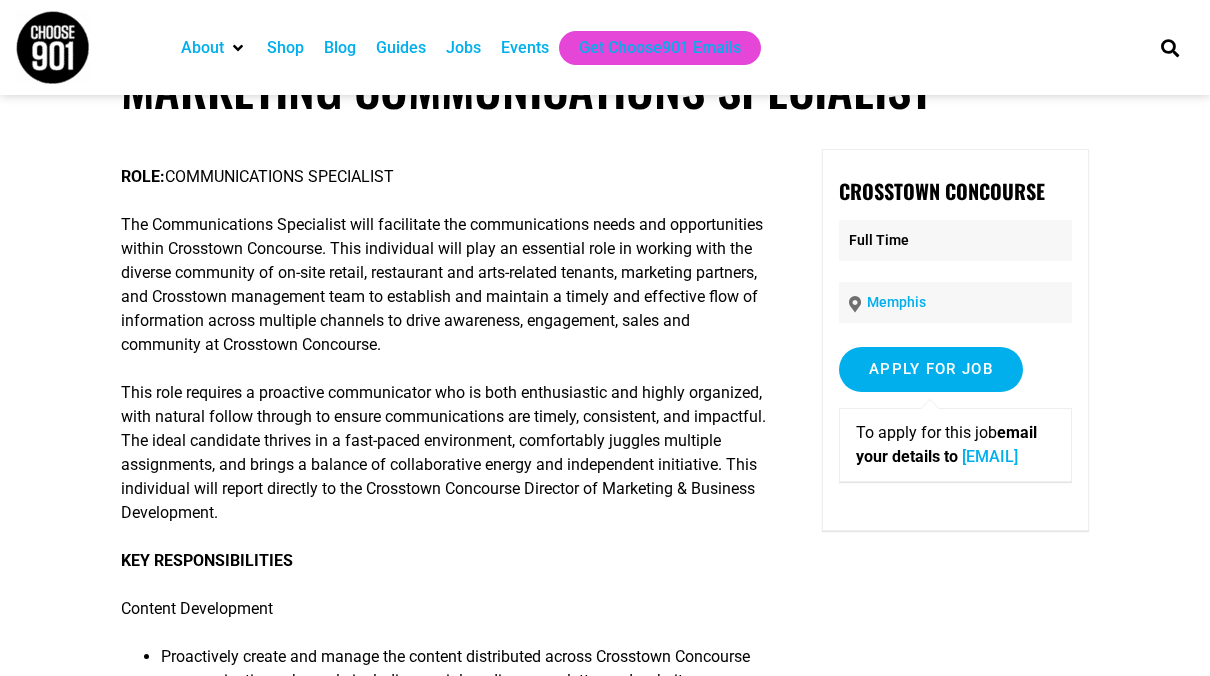 scroll, scrollTop: 64, scrollLeft: 0, axis: vertical 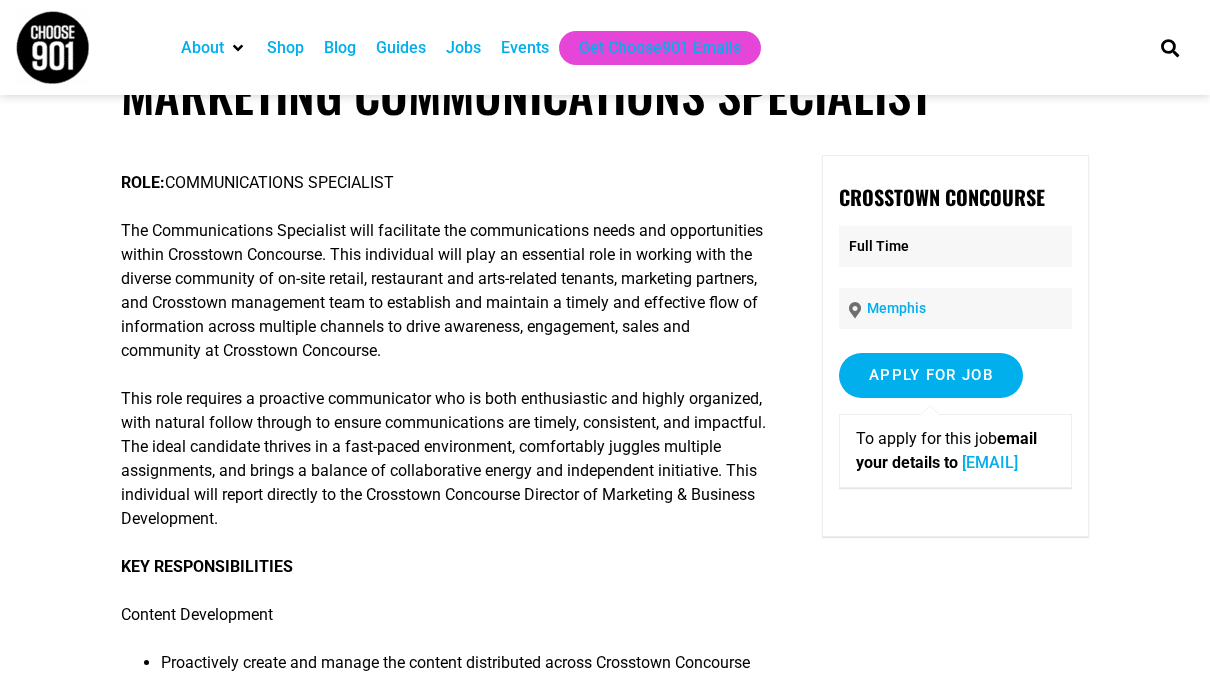 click on "To apply for this job  email your details to   info@crosstownconcourse.com" at bounding box center (955, 451) 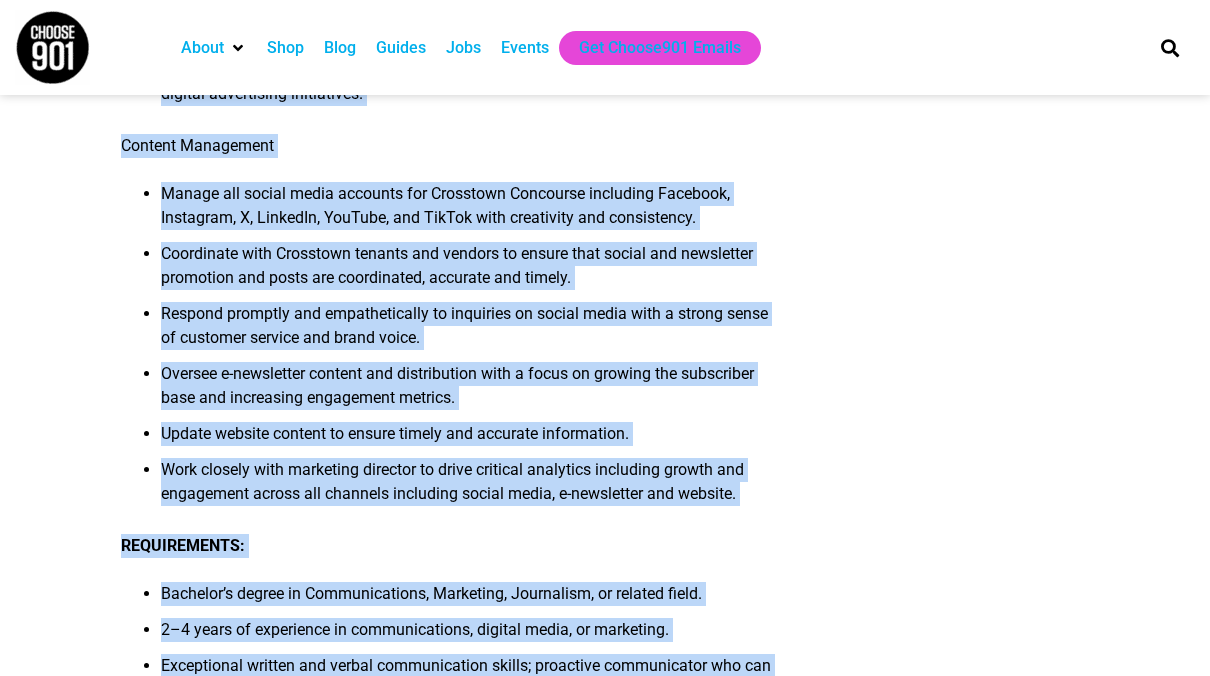 scroll, scrollTop: 1260, scrollLeft: 0, axis: vertical 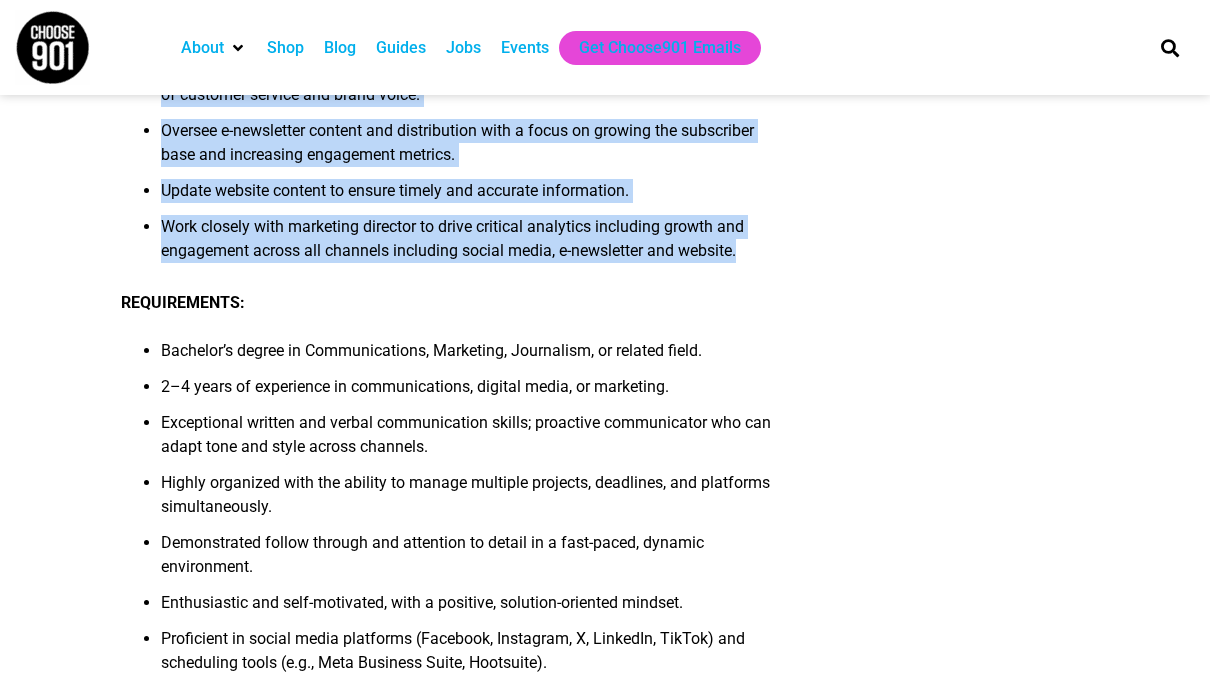 drag, startPoint x: 109, startPoint y: 125, endPoint x: 745, endPoint y: 289, distance: 656.8044 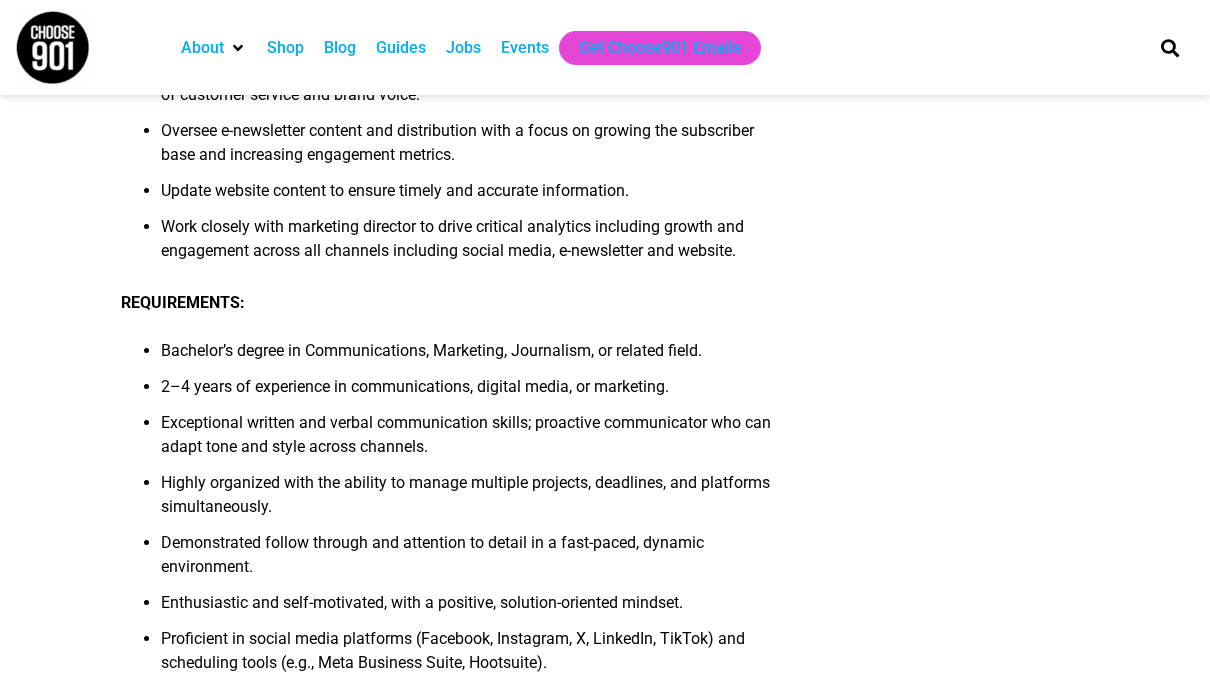 click on "ROLE:  COMMUNICATIONS SPECIALIST
The Communications Specialist will facilitate the communications needs and opportunities within Crosstown Concourse. This individual will play an essential role in working with the diverse community of on-site retail, restaurant and arts-related tenants, marketing partners, and Crosstown management team to establish and maintain a timely and effective flow of information across multiple channels to drive awareness, engagement, sales and community at Crosstown Concourse.
This role requires a proactive communicator who is both enthusiastic and highly organized, with natural follow through to ensure communications are timely, consistent, and impactful. The ideal candidate thrives in a fast-paced environment, comfortably juggles multiple assignments, and brings a balance of collaborative energy and independent initiative. This individual will report directly to the Crosstown Concourse Director of Marketing & Business Development.
KEY RESPONSIBILITIES" at bounding box center [605, 184] 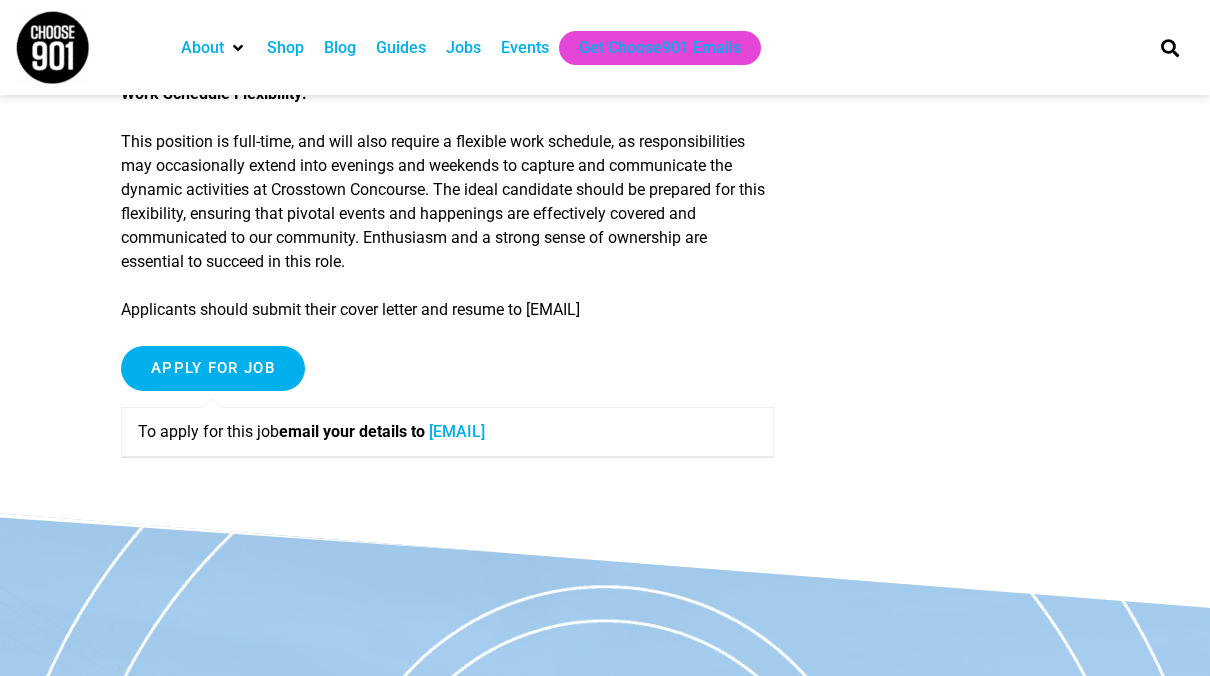 scroll, scrollTop: 2173, scrollLeft: 0, axis: vertical 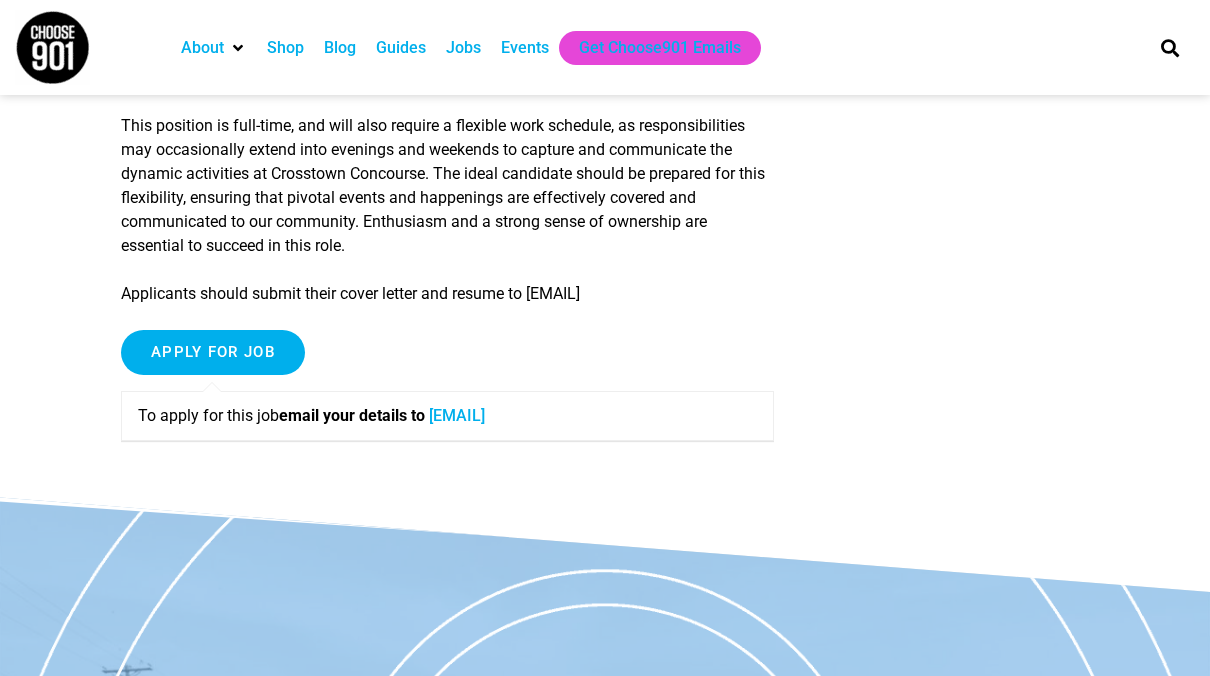 drag, startPoint x: 528, startPoint y: 315, endPoint x: 750, endPoint y: 302, distance: 222.38031 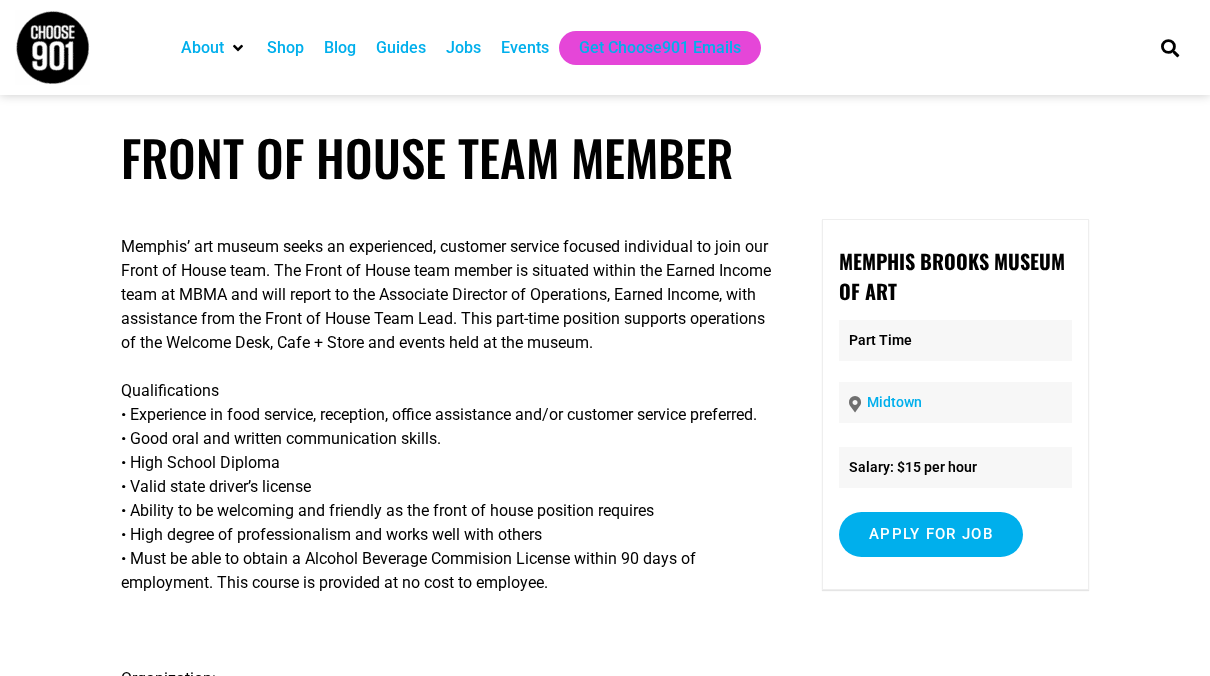 scroll, scrollTop: 0, scrollLeft: 0, axis: both 